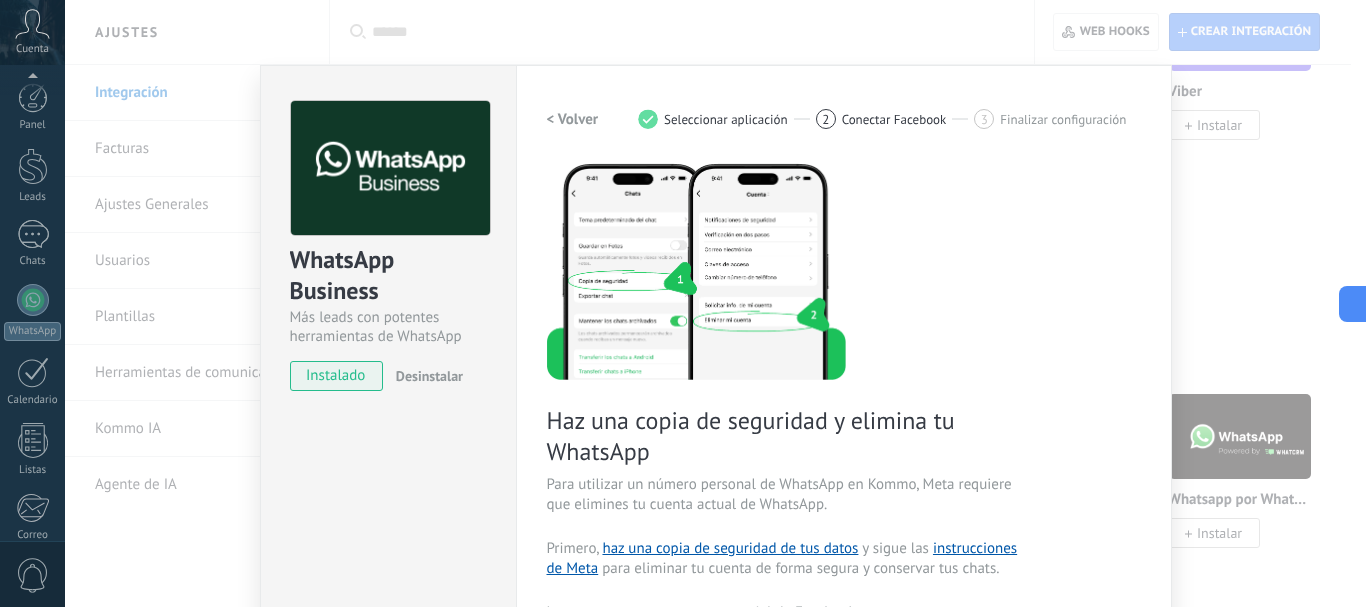 scroll, scrollTop: 0, scrollLeft: 0, axis: both 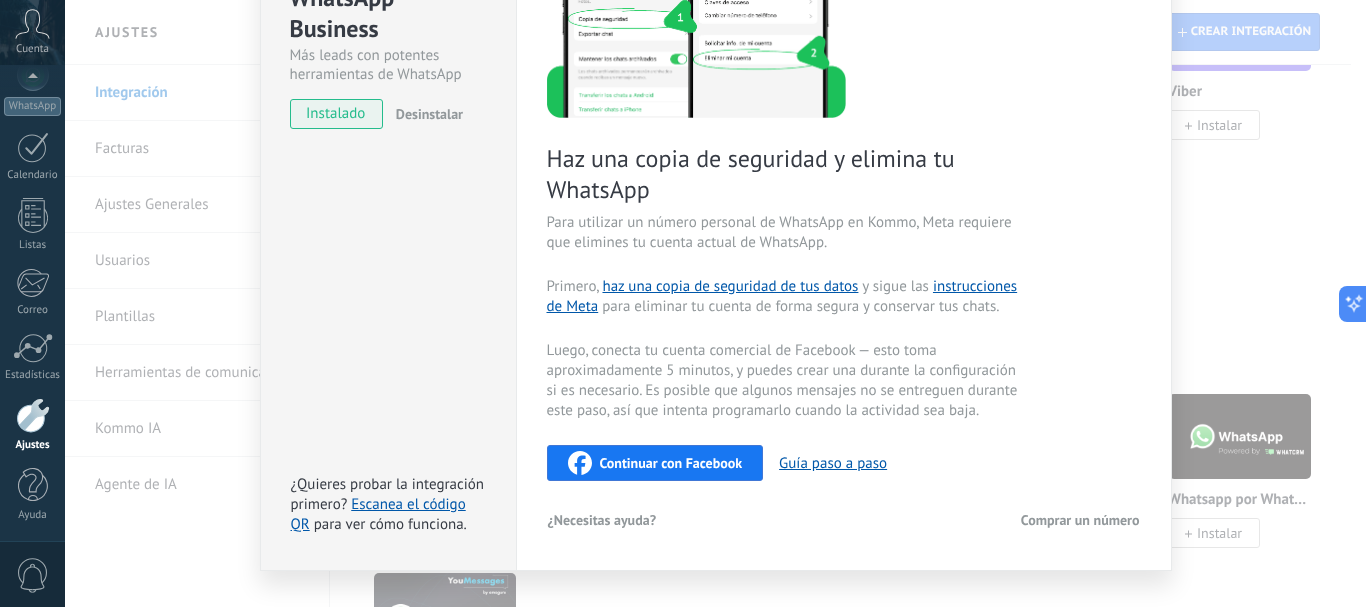 click on "Desinstalar" at bounding box center [429, 114] 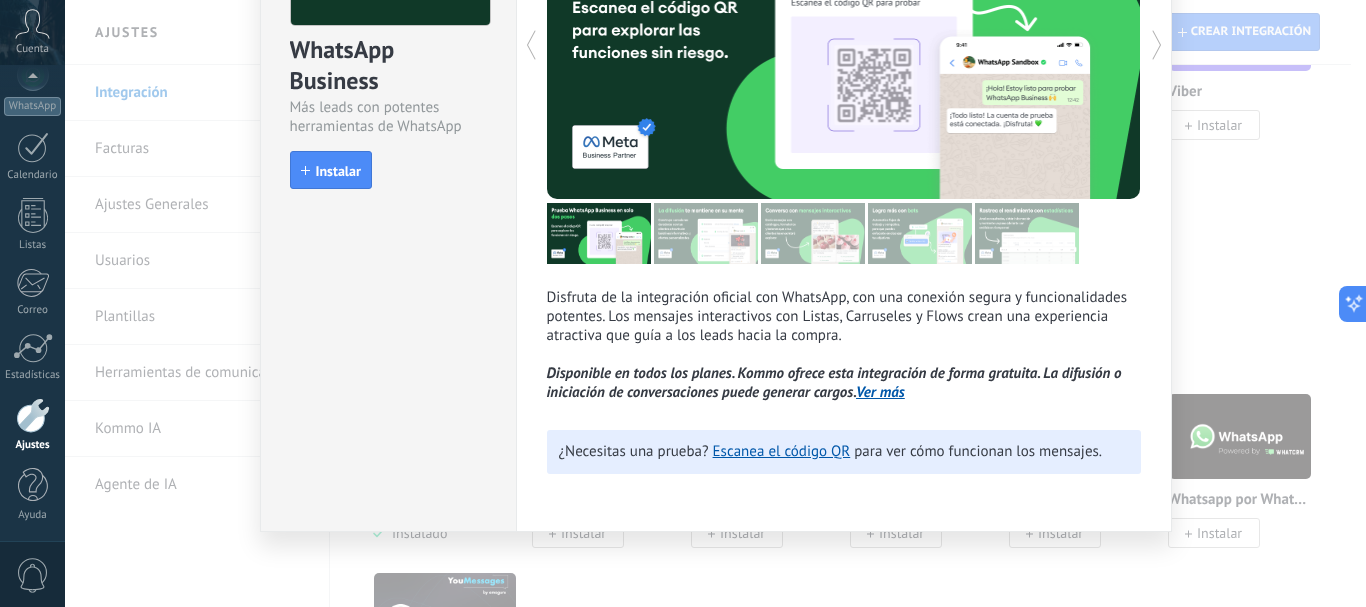 scroll, scrollTop: 210, scrollLeft: 0, axis: vertical 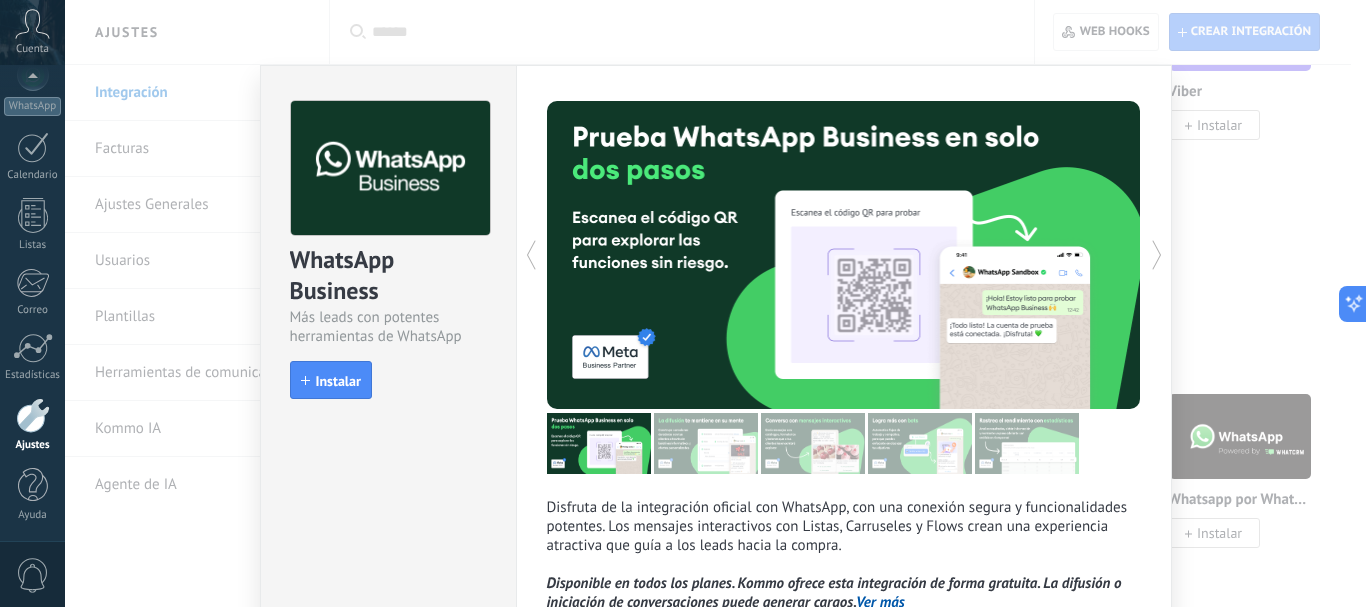 click at bounding box center (33, 415) 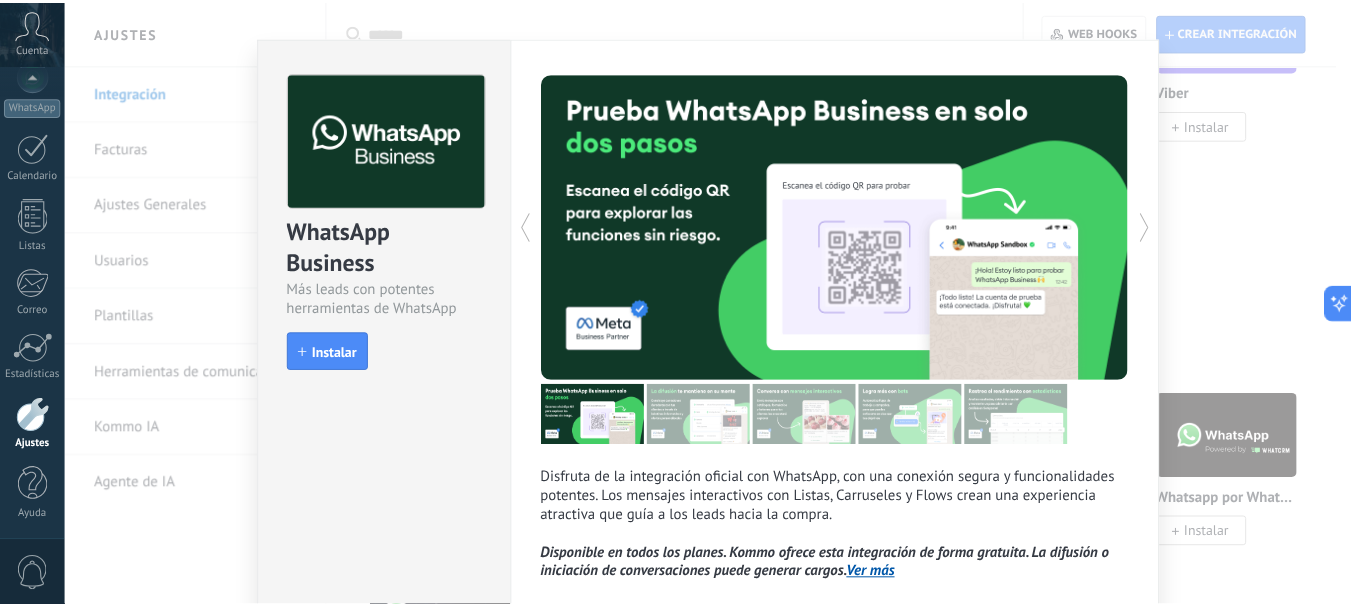 scroll, scrollTop: 0, scrollLeft: 0, axis: both 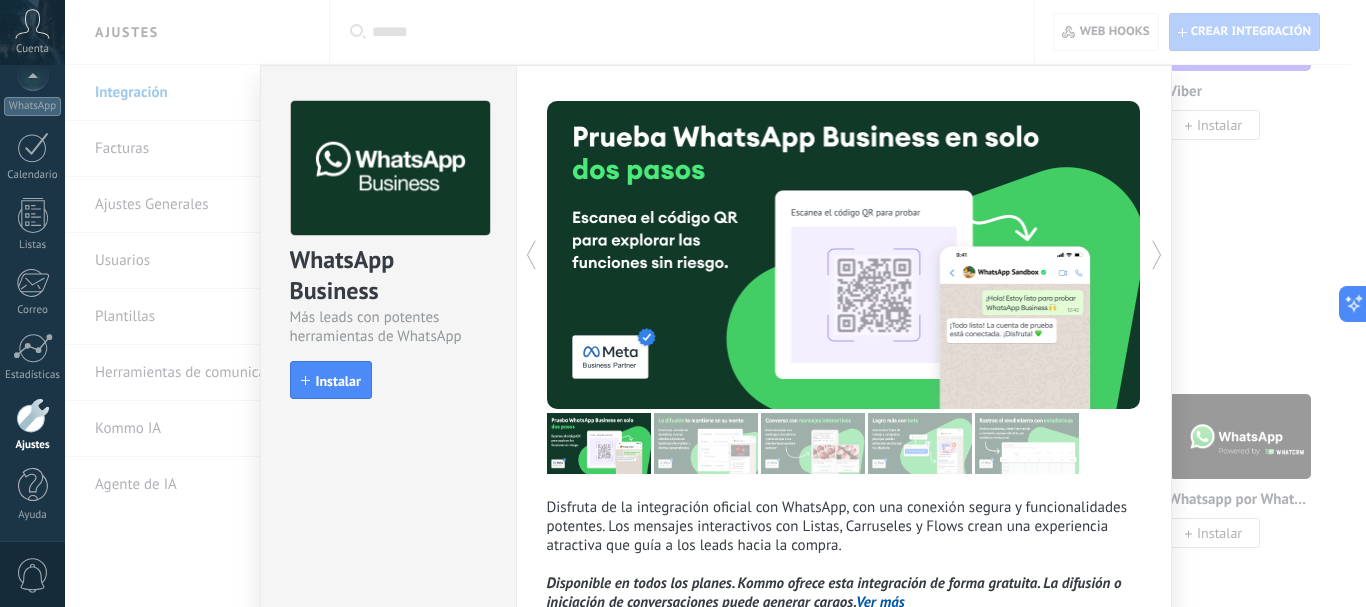 click on "WhatsApp Business Más leads con potentes herramientas de WhatsApp install Instalar Disfruta de la integración oficial con WhatsApp, con una conexión segura y funcionalidades potentes. Los mensajes interactivos con Listas, Carruseles y Flows crean una experiencia atractiva que guía a los leads hacia la compra.    Disponible en todos los planes. Kommo ofrece esta integración de forma gratuita. La difusión o iniciación de conversaciones puede generar cargos.  Ver más más ¿Necesitas una prueba?   Escanea el código QR   para ver cómo funcionan los mensajes." at bounding box center (715, 303) 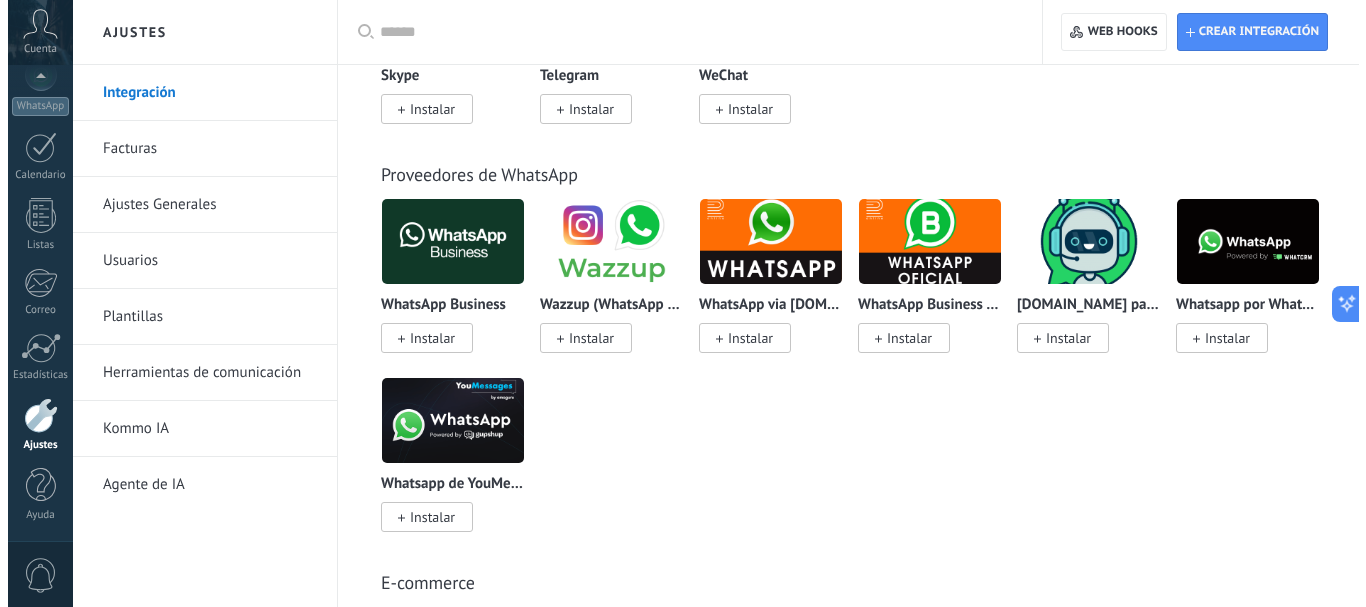 scroll, scrollTop: 843, scrollLeft: 0, axis: vertical 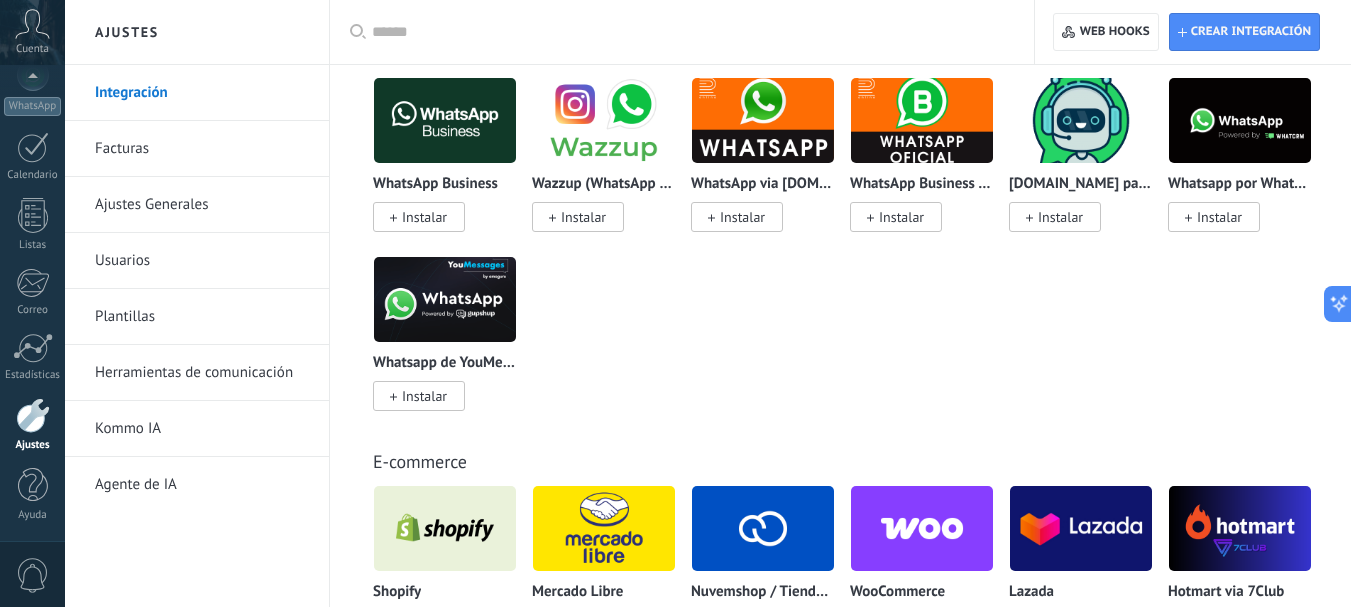 click on "Instalar" at bounding box center [583, 217] 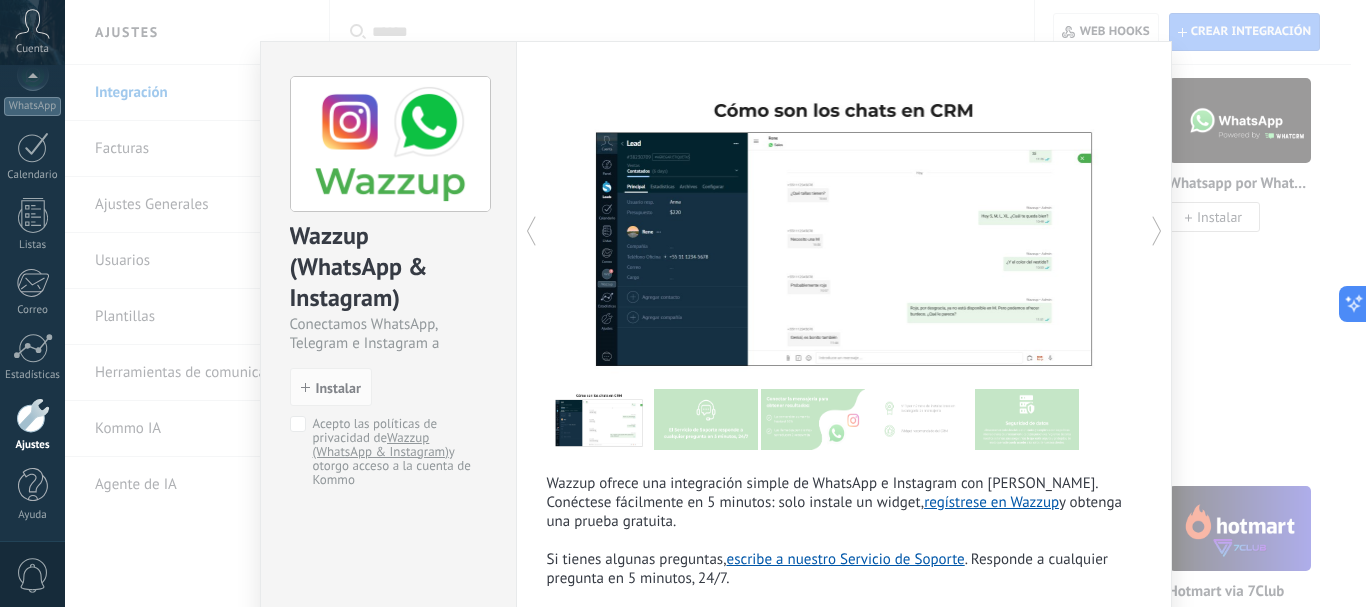 scroll, scrollTop: 39, scrollLeft: 0, axis: vertical 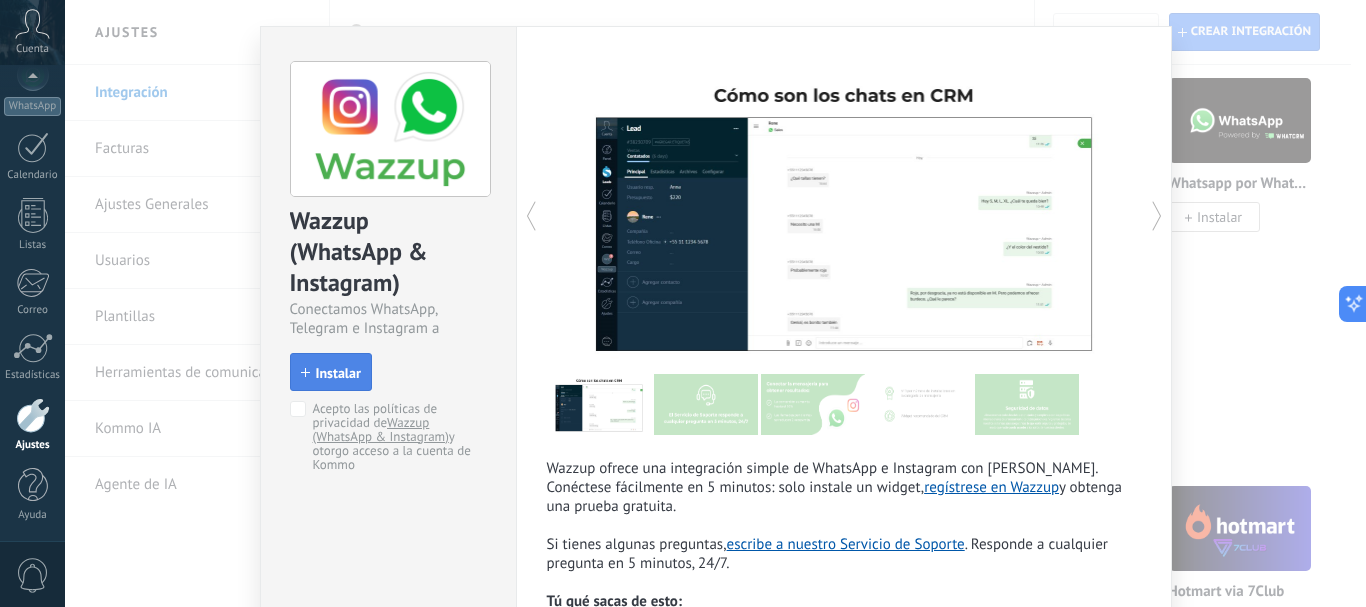 click on "Instalar" at bounding box center (338, 373) 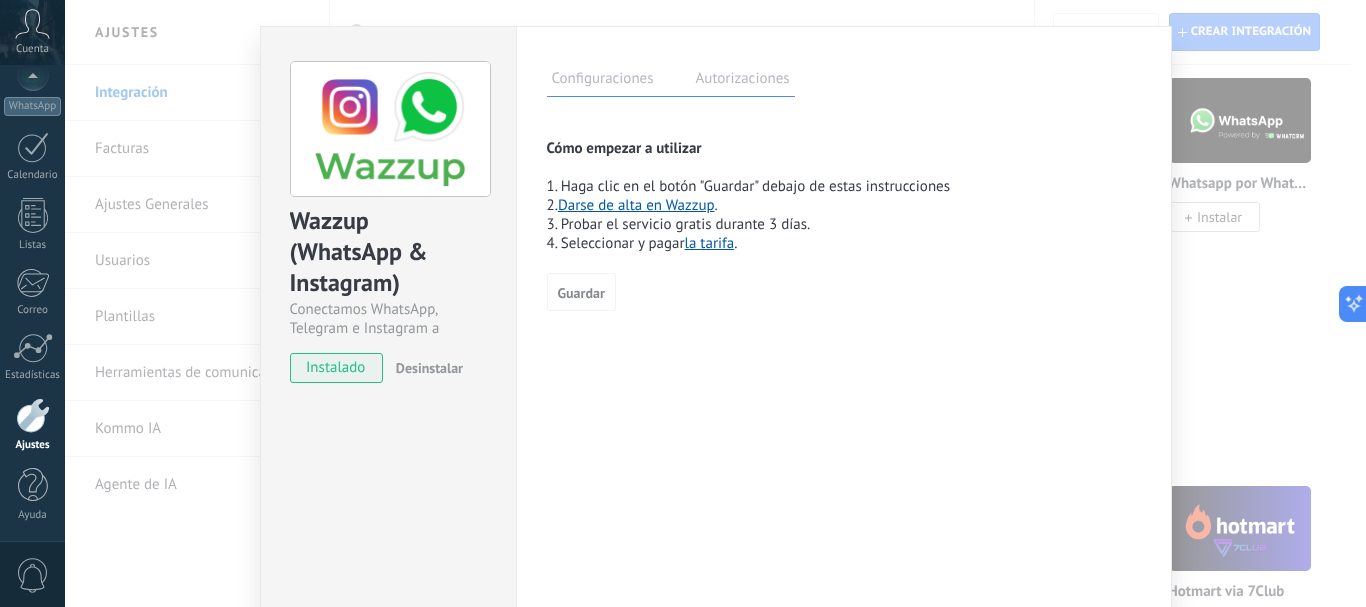 click on "Wazzup (WhatsApp & Instagram) Conectamos WhatsApp, Telegram e Instagram a Kommo instalado Desinstalar Configuraciones Autorizaciones Esta pestaña registra a los usuarios que han concedido acceso a las integración a esta cuenta. Si deseas remover la posibilidad que un usuario pueda enviar solicitudes a la cuenta en nombre de esta integración, puedes revocar el acceso. Si el acceso a todos los usuarios es revocado, la integración dejará de funcionar. Esta aplicacion está instalada, pero nadie le ha dado acceso aun. Cómo empezar a utilizar
1. Haga clic en el botón "Guardar" debajo de estas instrucciones
2.  Darse de alta en Wazzup .
3. Probar el servicio gratis durante 3 días.
4. Seleccionar y pagar  la tarifa . más Guardar" at bounding box center (715, 303) 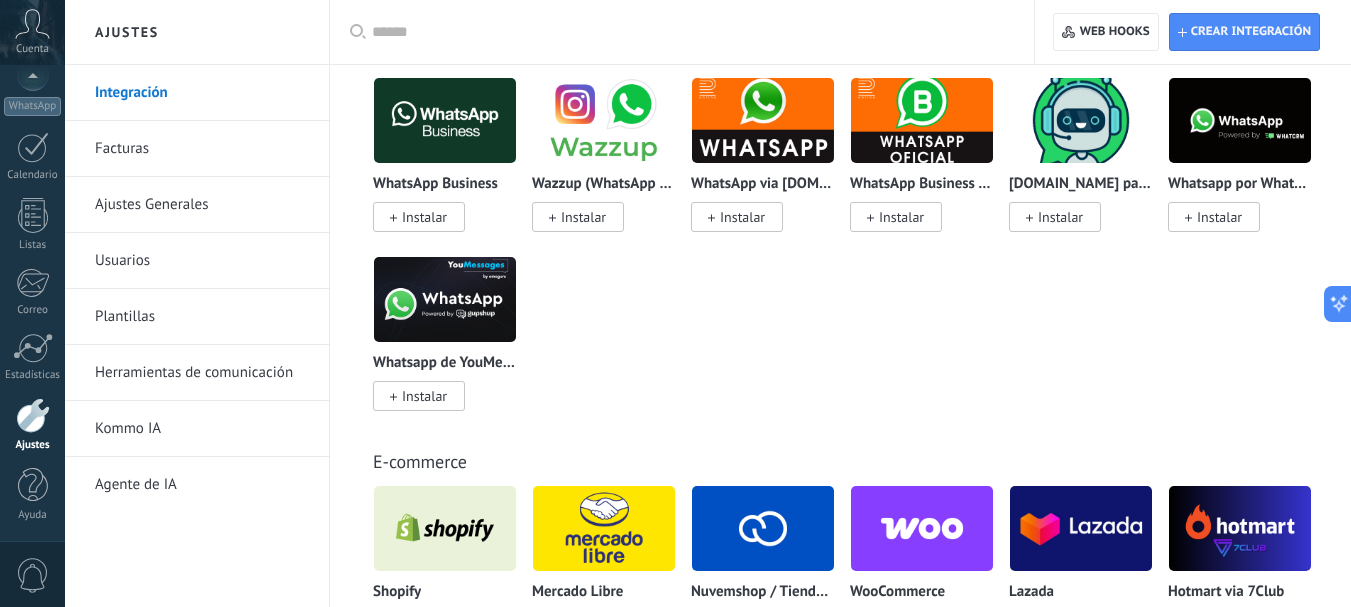 click 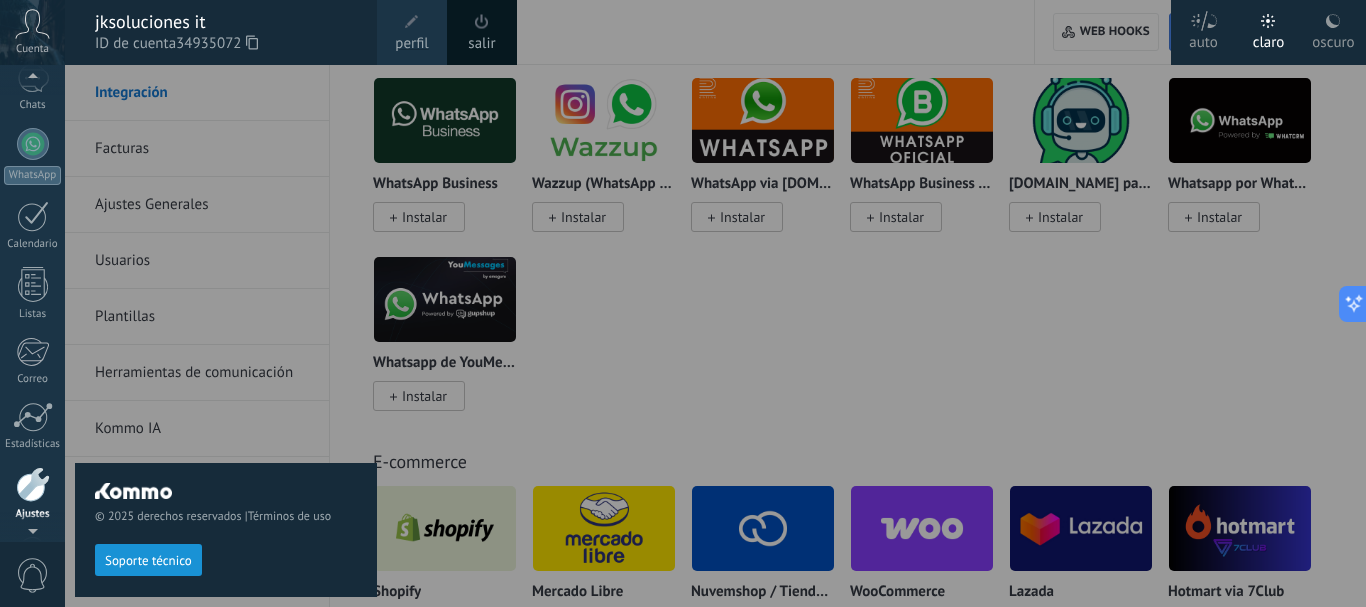click at bounding box center (32, 80) 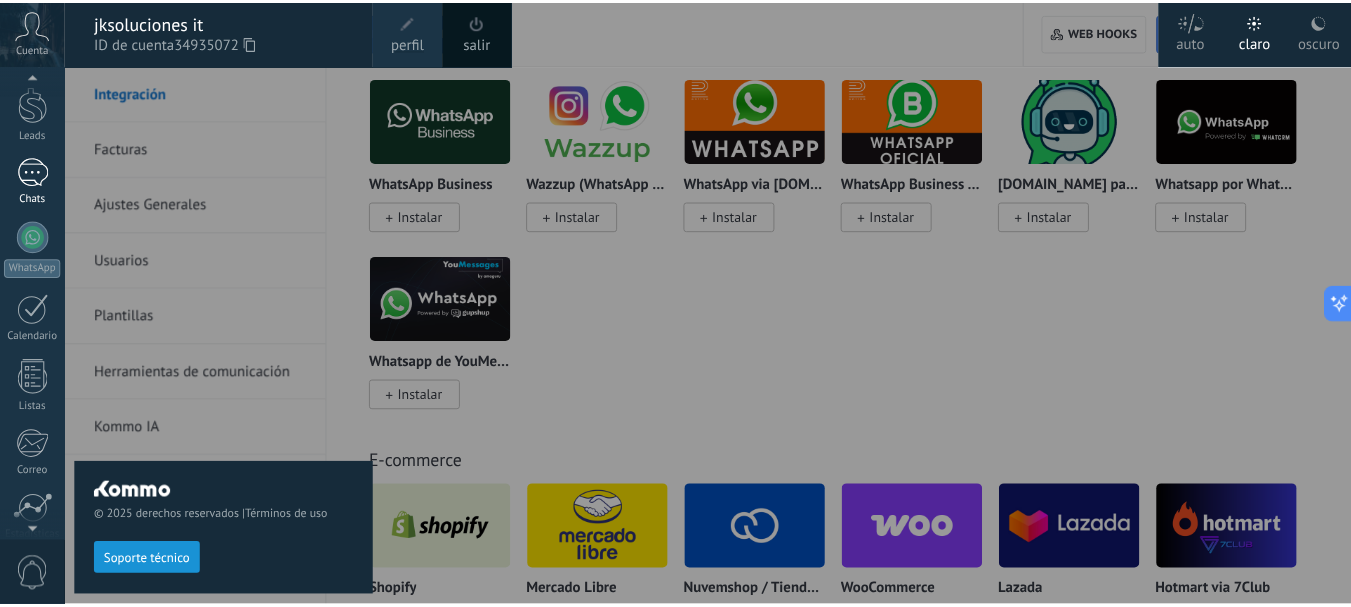 scroll, scrollTop: 54, scrollLeft: 0, axis: vertical 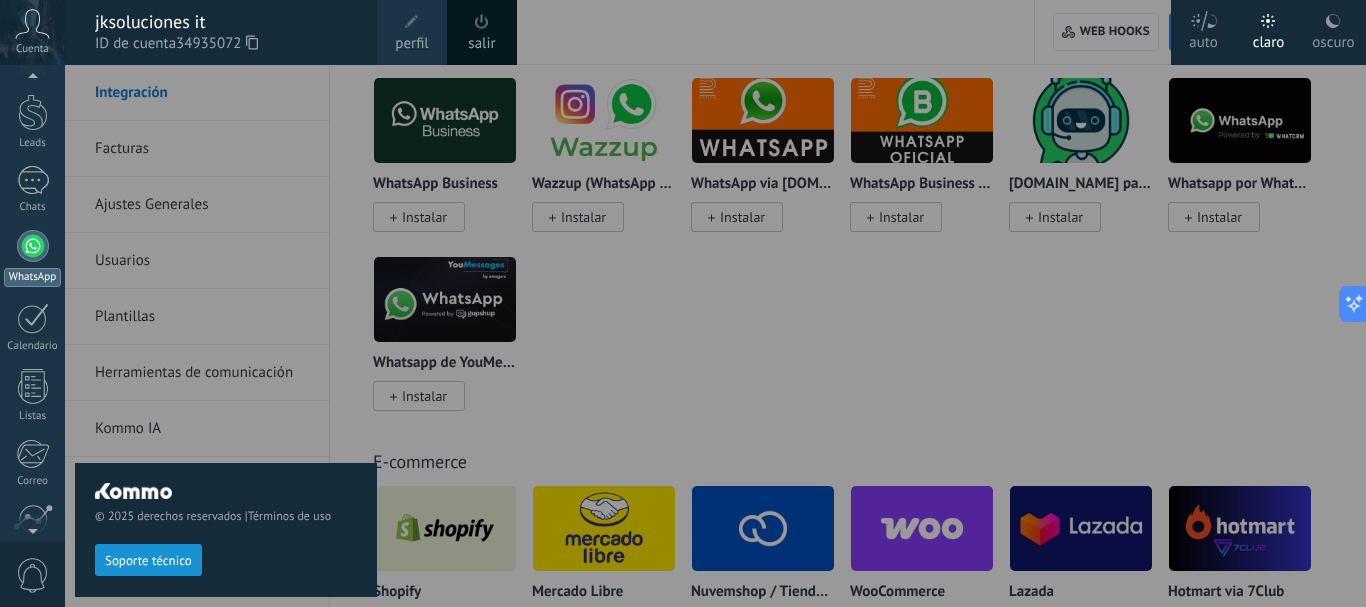 click at bounding box center [33, 246] 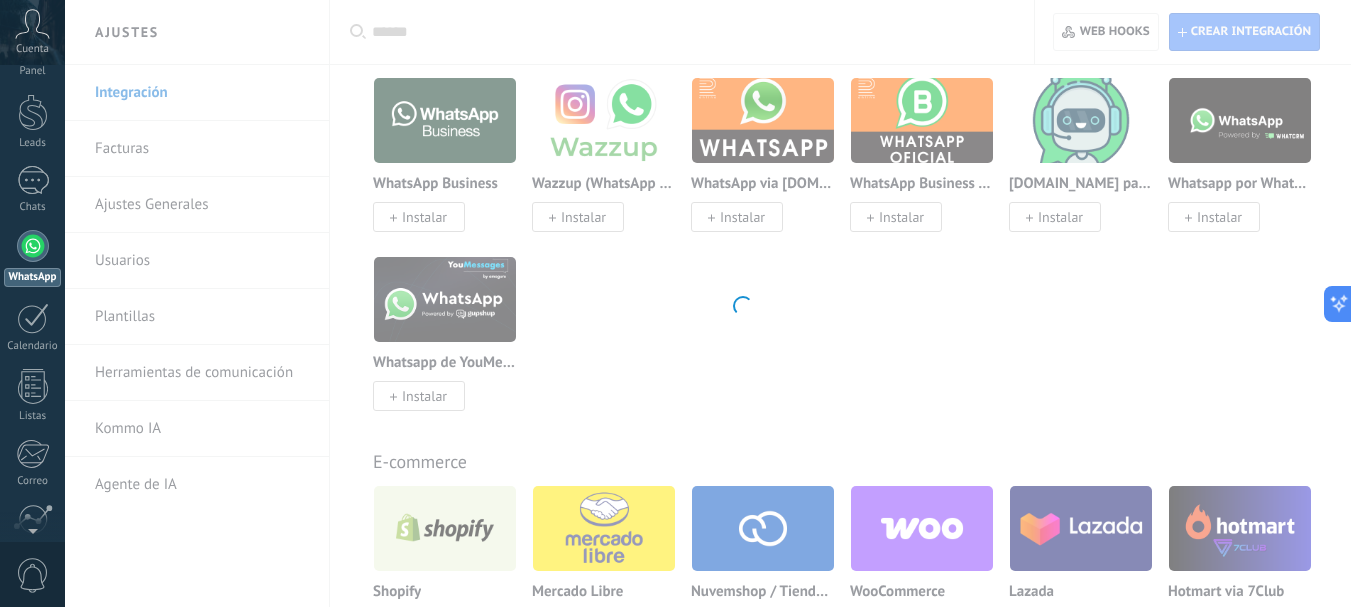 scroll, scrollTop: 0, scrollLeft: 0, axis: both 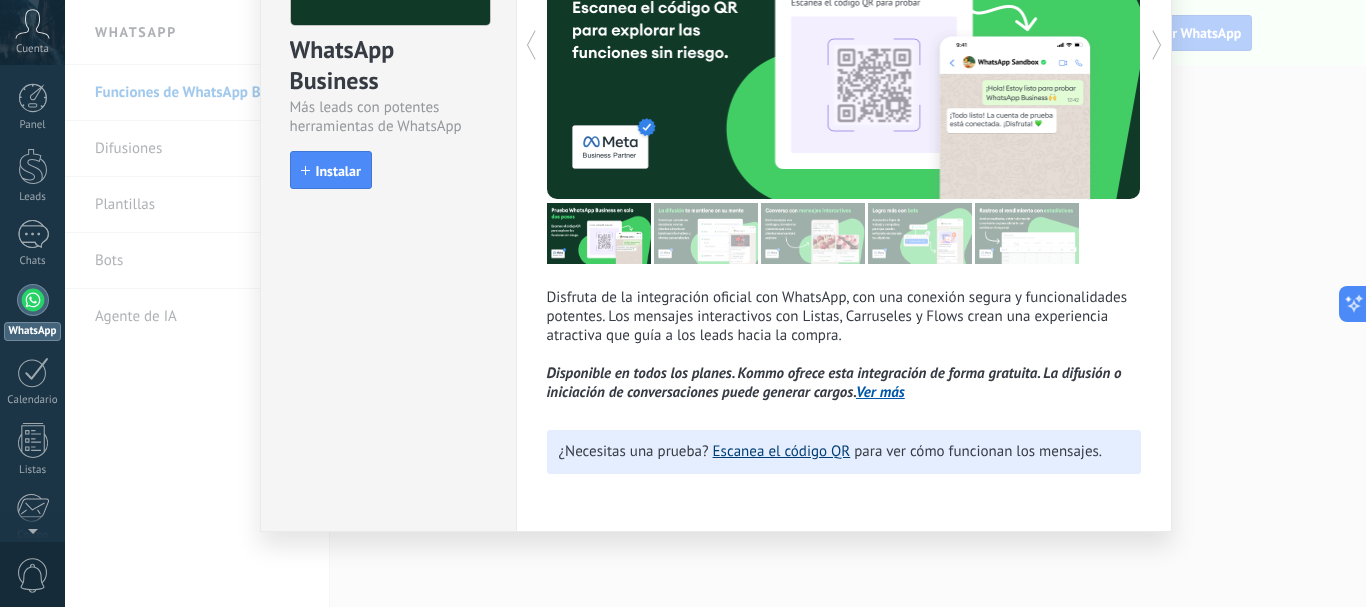 click on "Escanea el código QR" at bounding box center [782, 451] 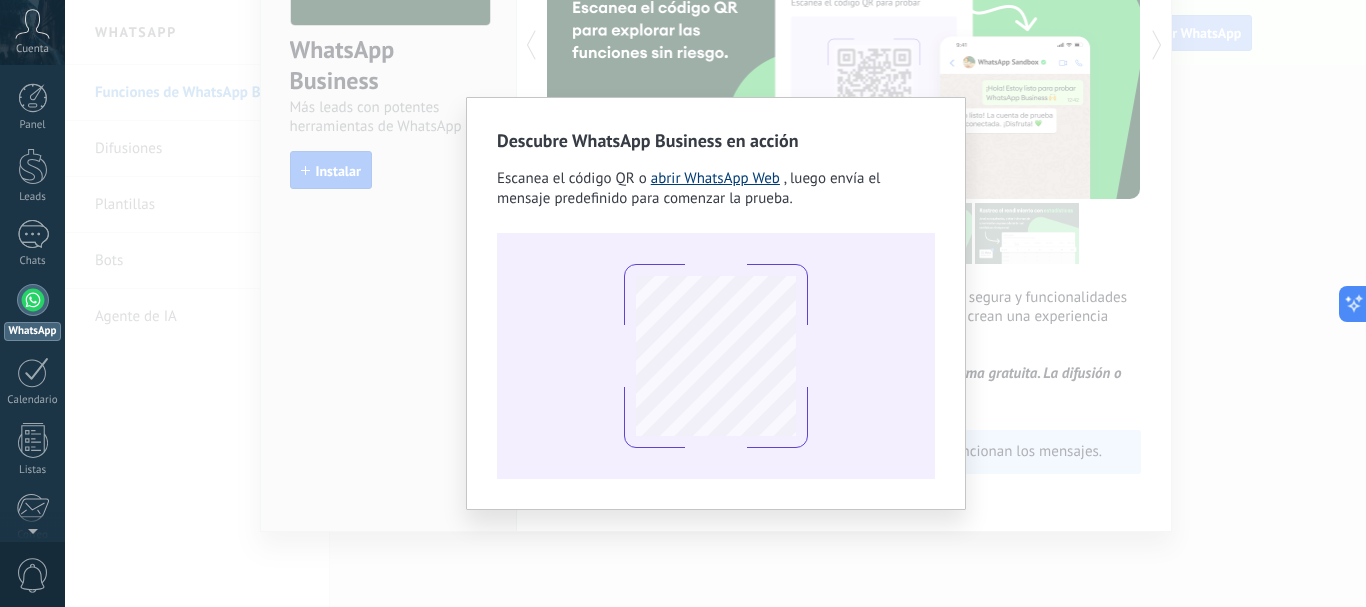 click on "abrir WhatsApp Web" at bounding box center (715, 178) 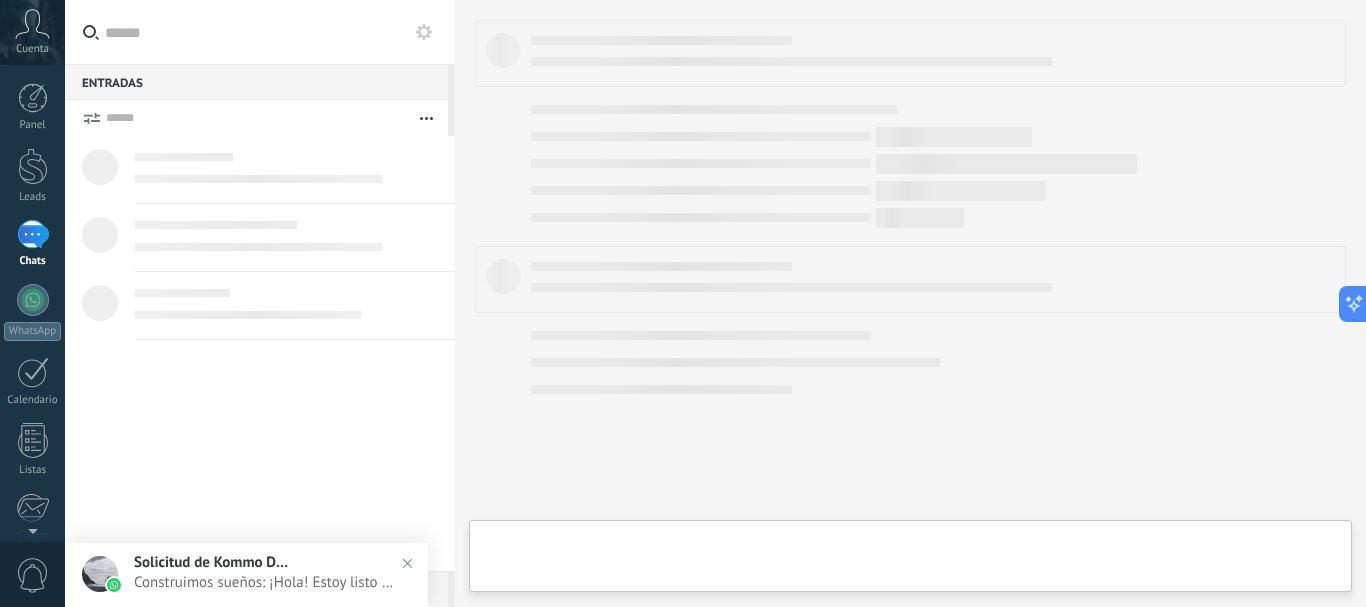 scroll, scrollTop: 0, scrollLeft: 0, axis: both 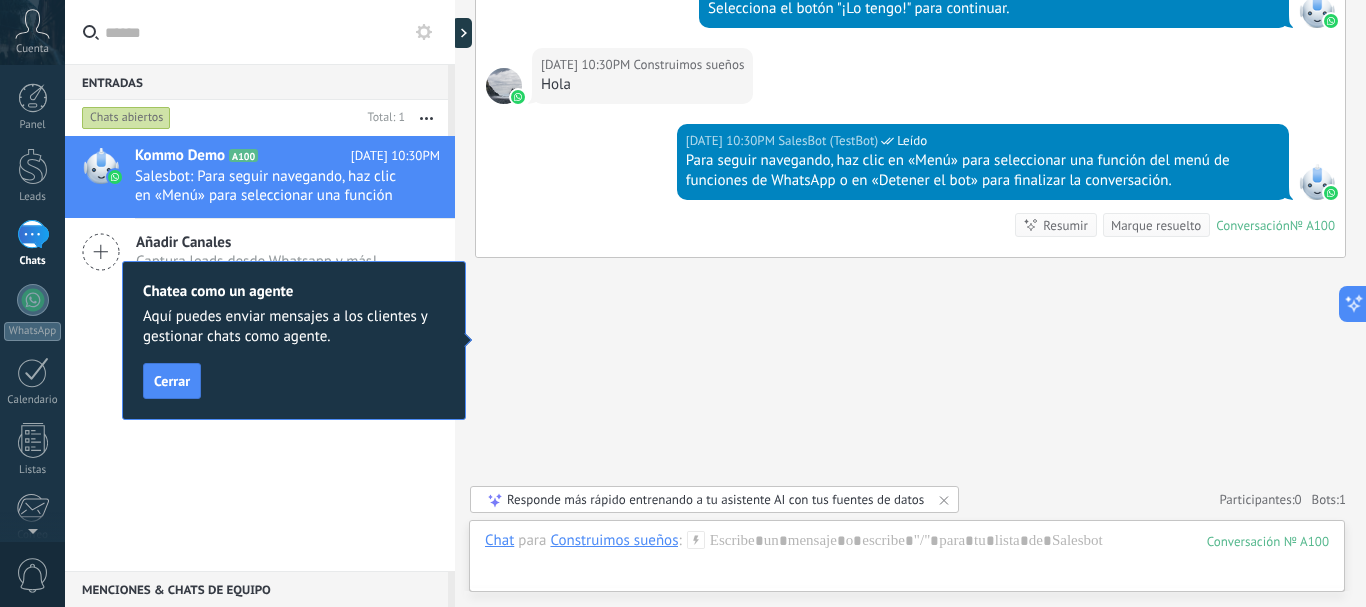 click on "[DATE] 10:30PM SalesBot (TestBot)  Leído Para seguir navegando, haz clic en «Menú» para seleccionar una función del menú de funciones de WhatsApp o en «Detener el bot» para finalizar la conversación. Conversación  № A100 Conversación № A100 Resumir Resumir Marque resuelto" at bounding box center [910, 190] 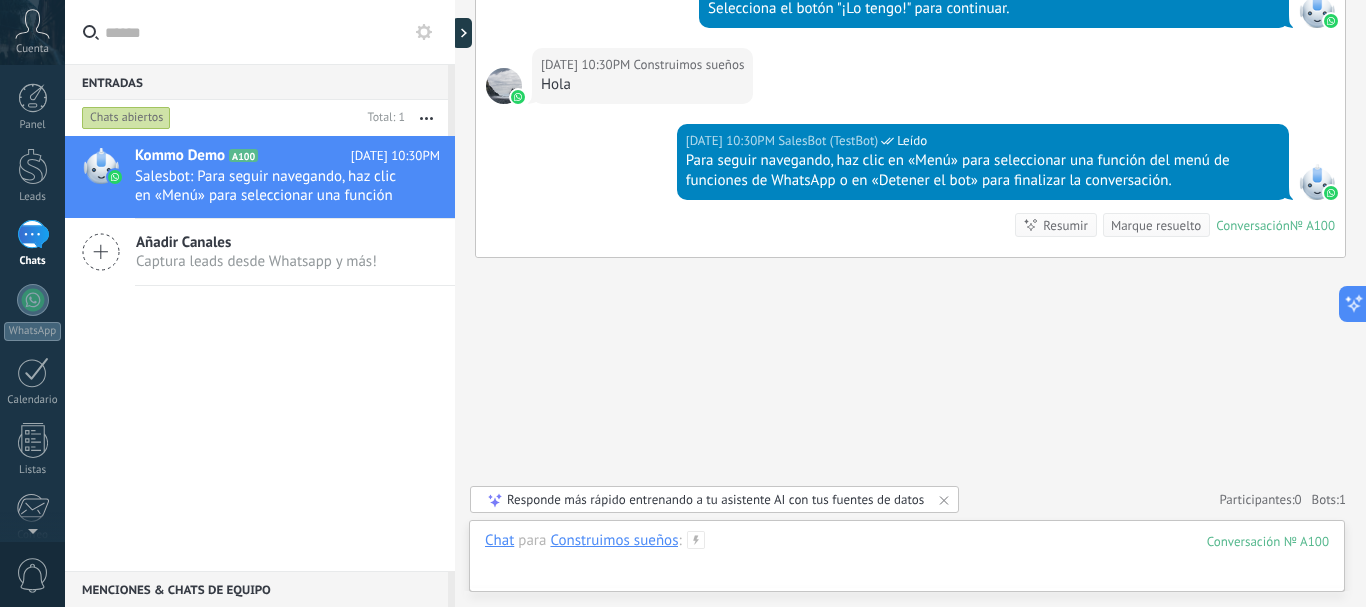click at bounding box center [907, 561] 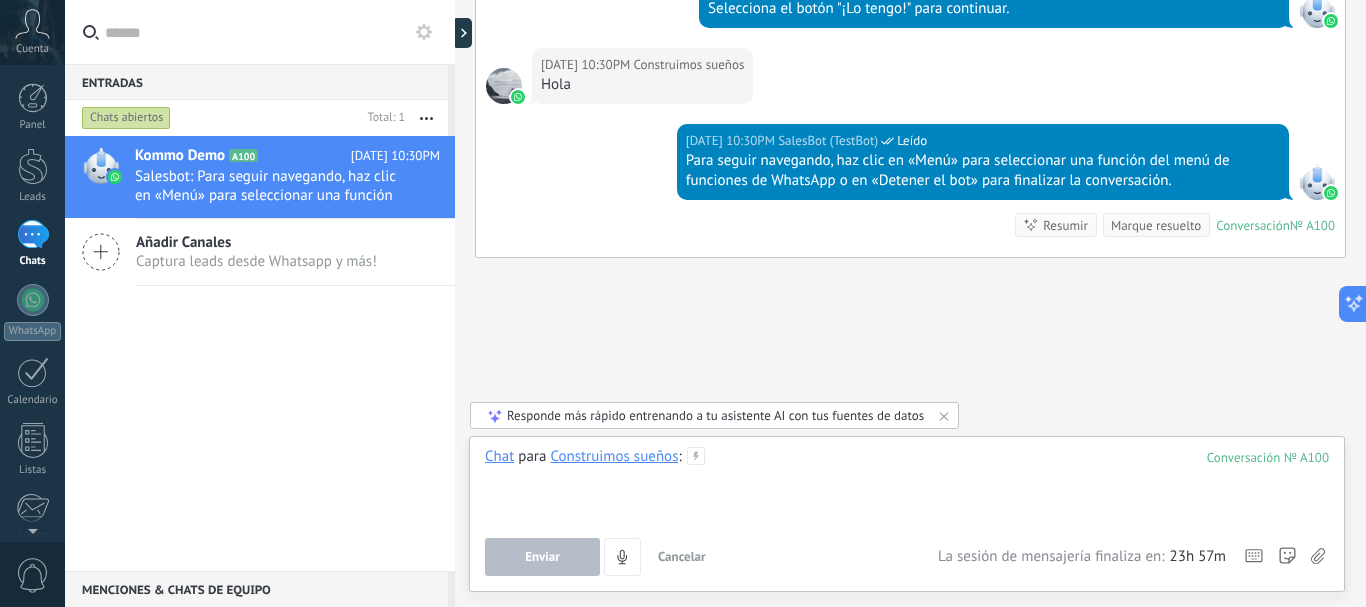 type 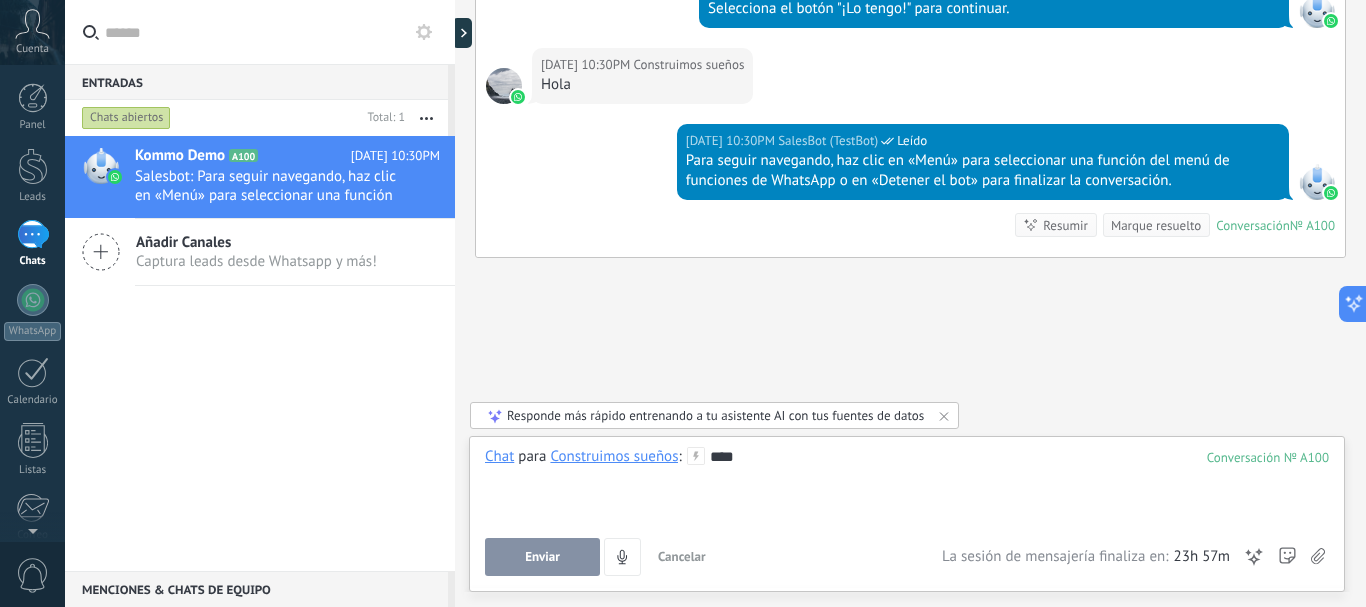 click on "Enviar" at bounding box center [542, 557] 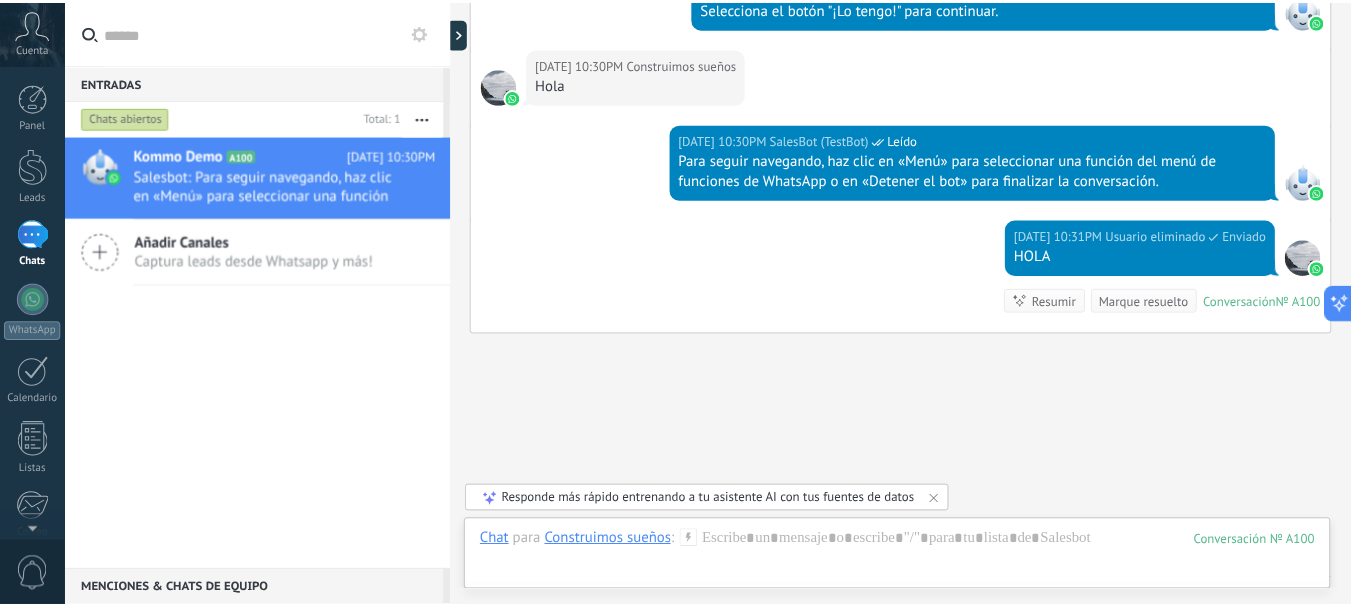scroll, scrollTop: 986, scrollLeft: 0, axis: vertical 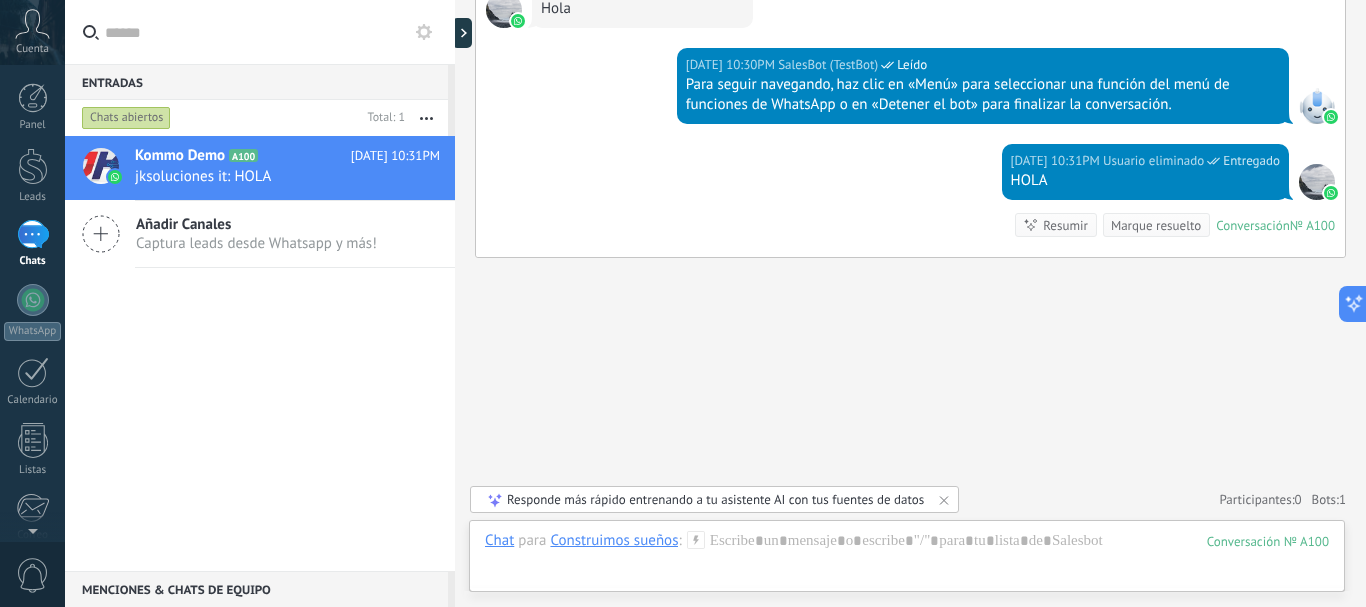 click on "Añadir Canales
Captura leads desde Whatsapp y más!" at bounding box center (260, 234) 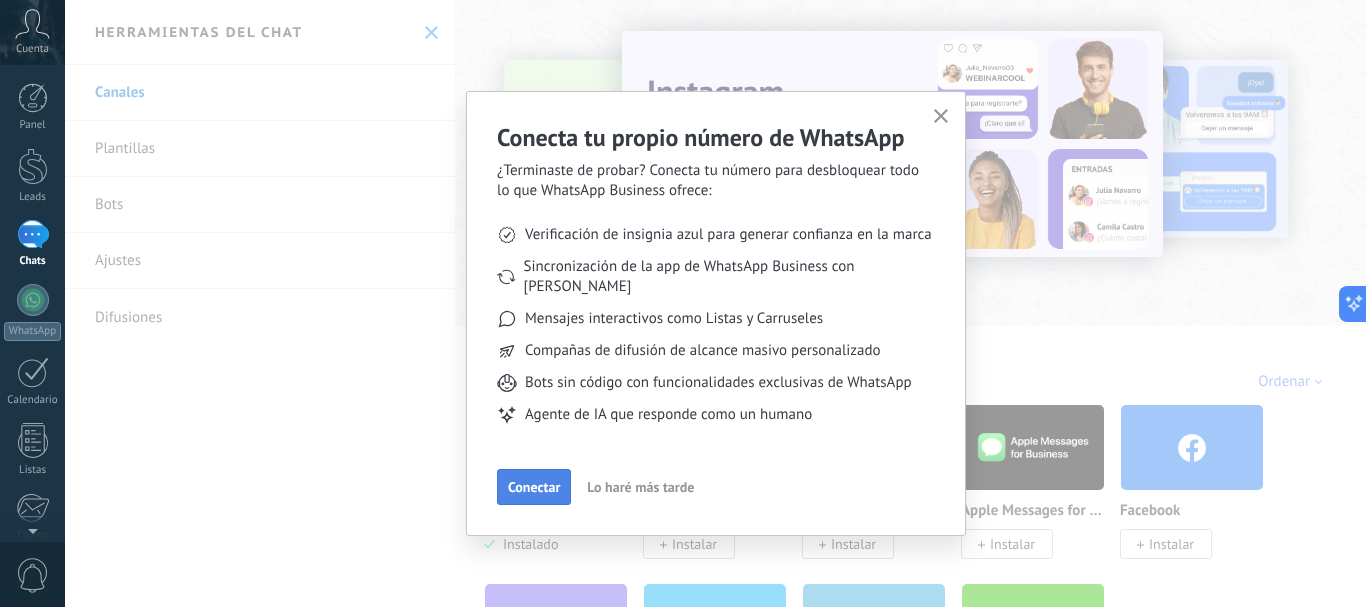 click on "Conectar" at bounding box center (534, 487) 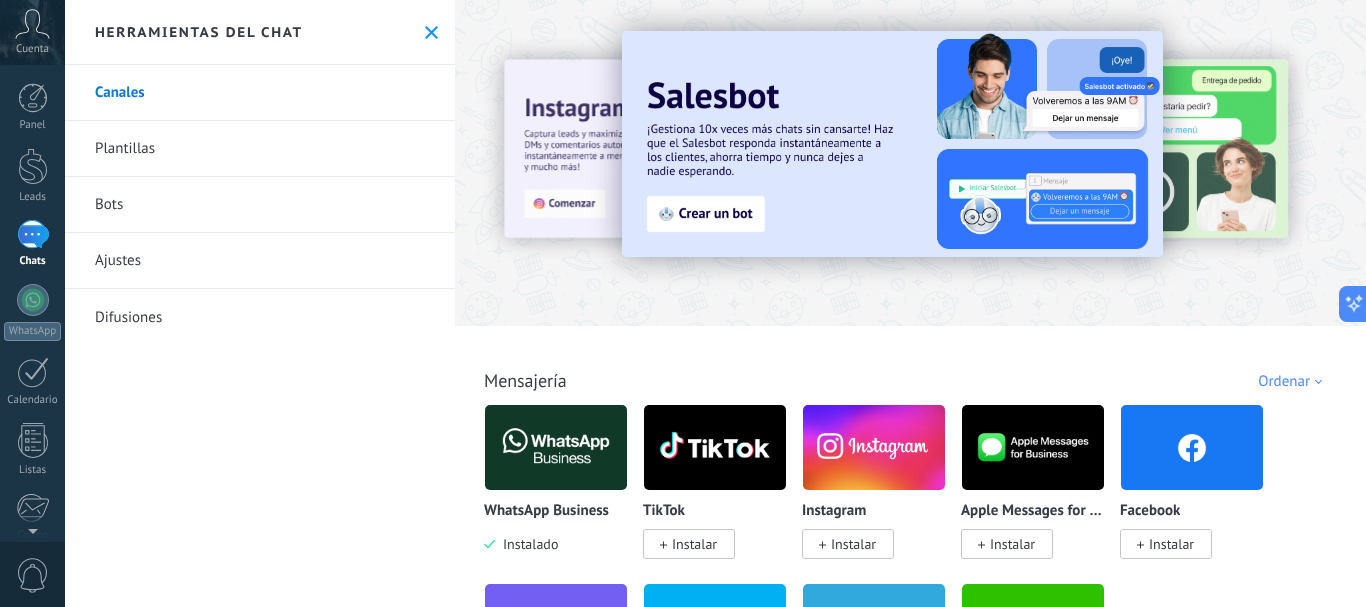 click 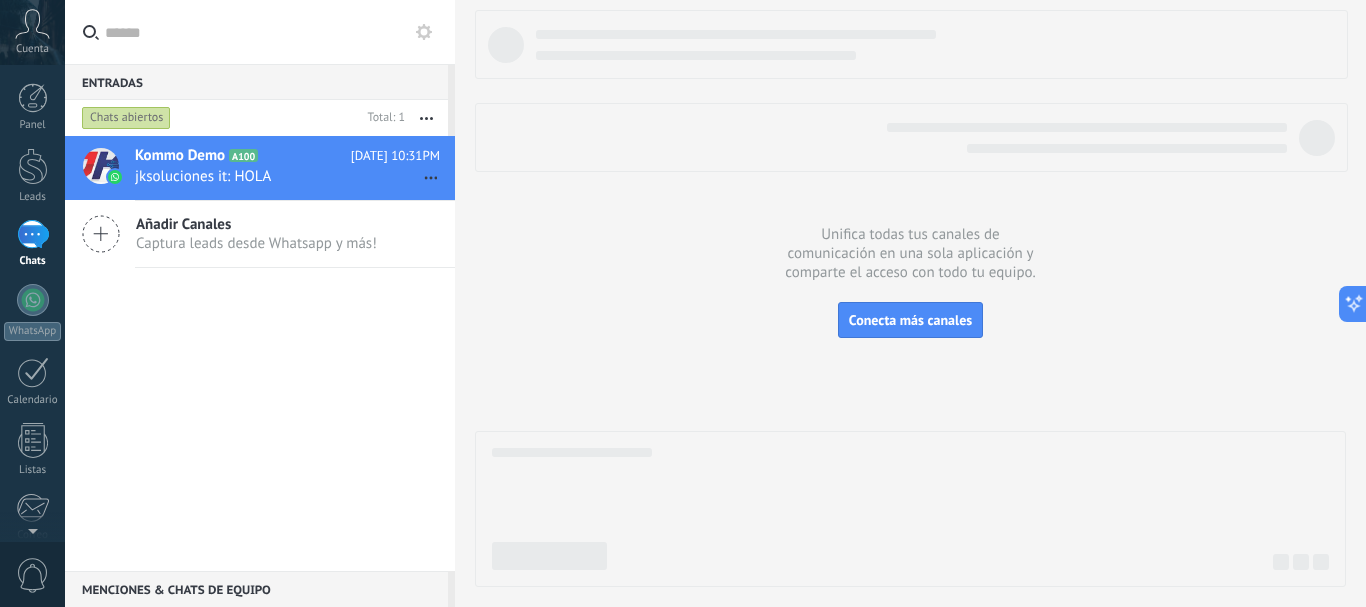 click 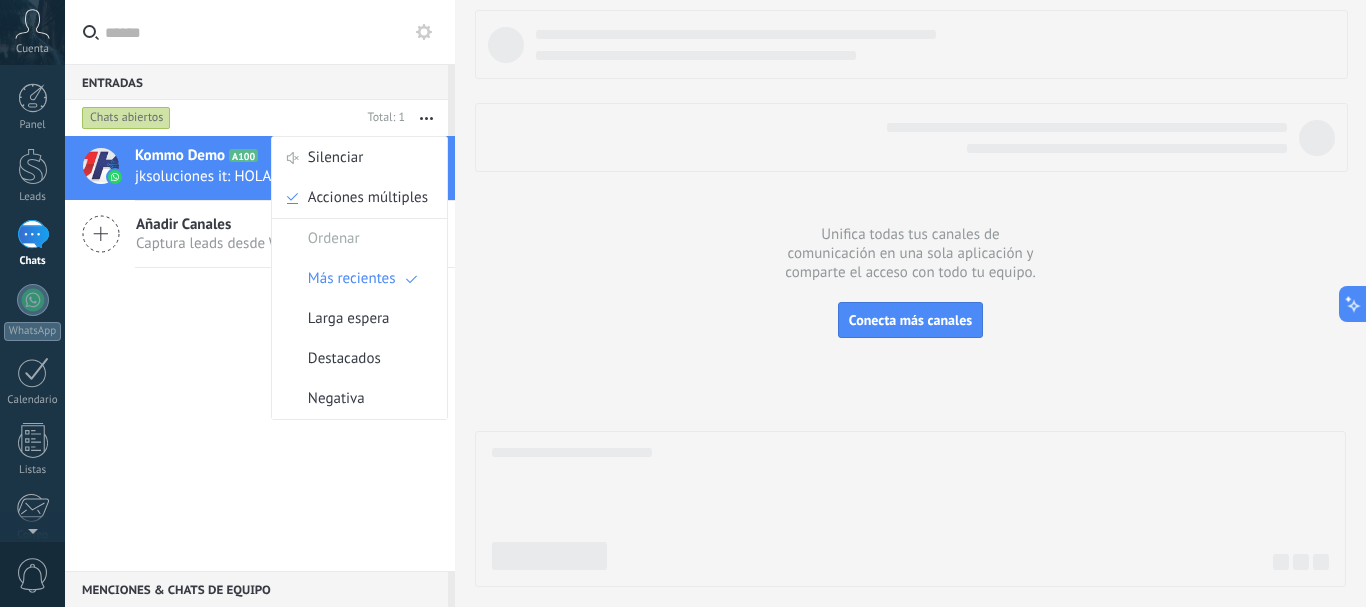click on "Kommo Demo
A100
[DATE] 10:31PM
jksoluciones it: HOLA
Añadir Canales
Captura leads desde Whatsapp y más!" at bounding box center (260, 353) 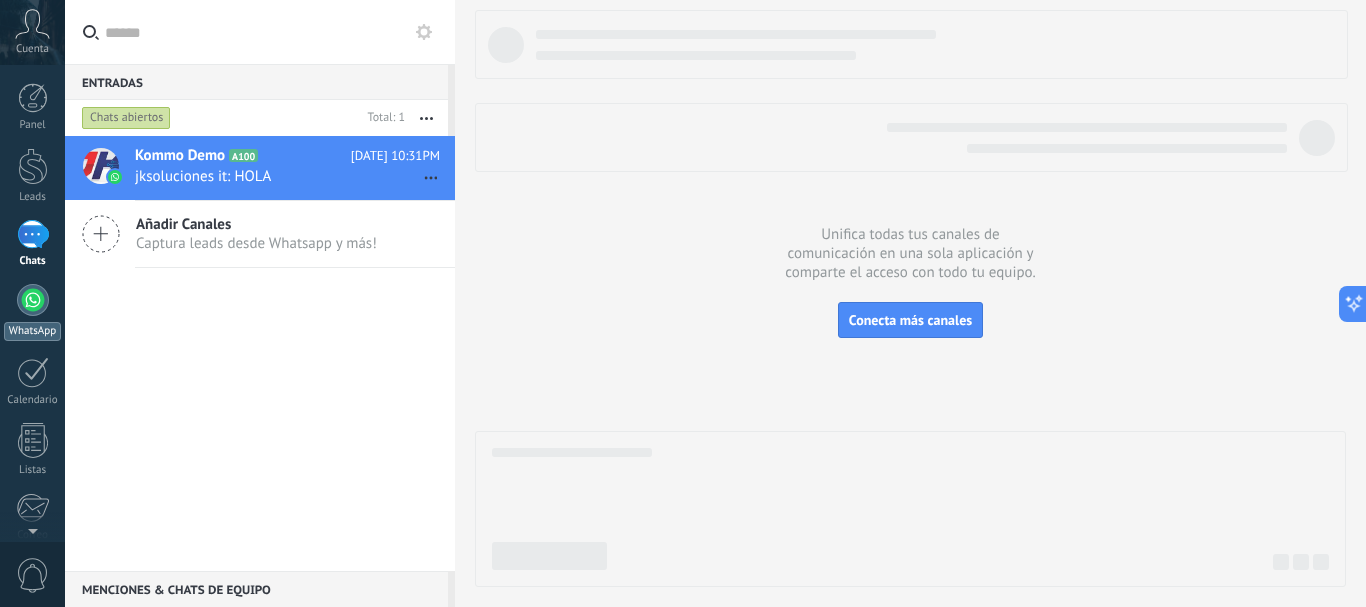 click on "WhatsApp" at bounding box center [32, 312] 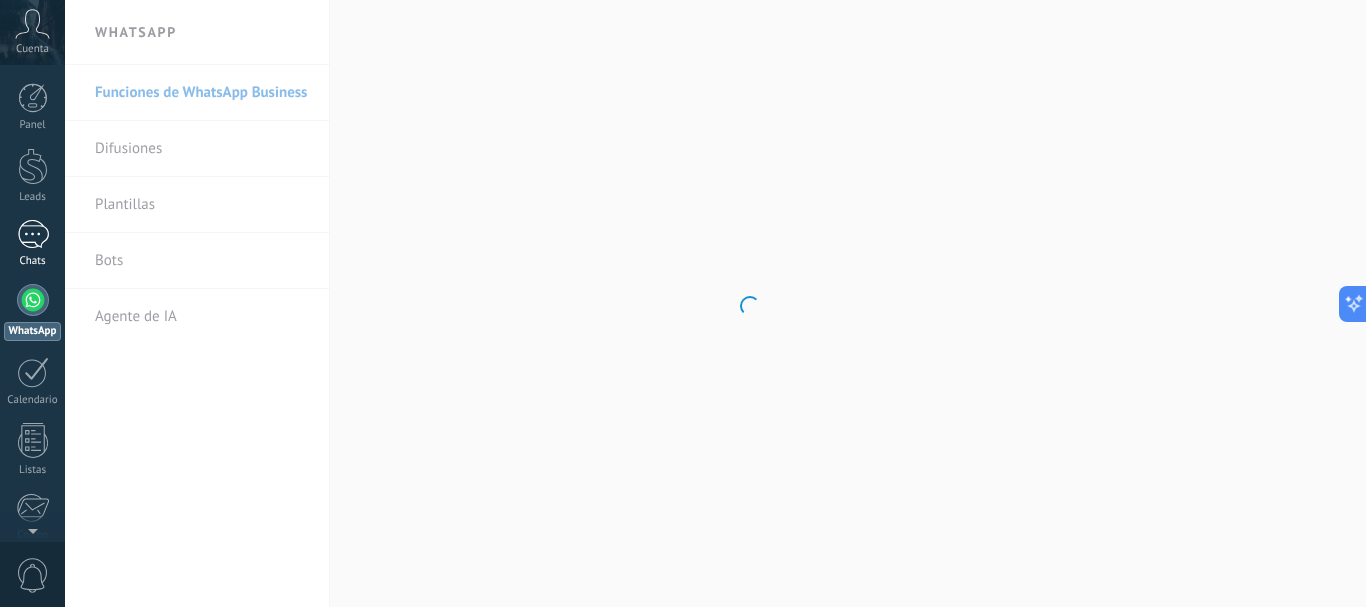 click on "1" at bounding box center [33, 234] 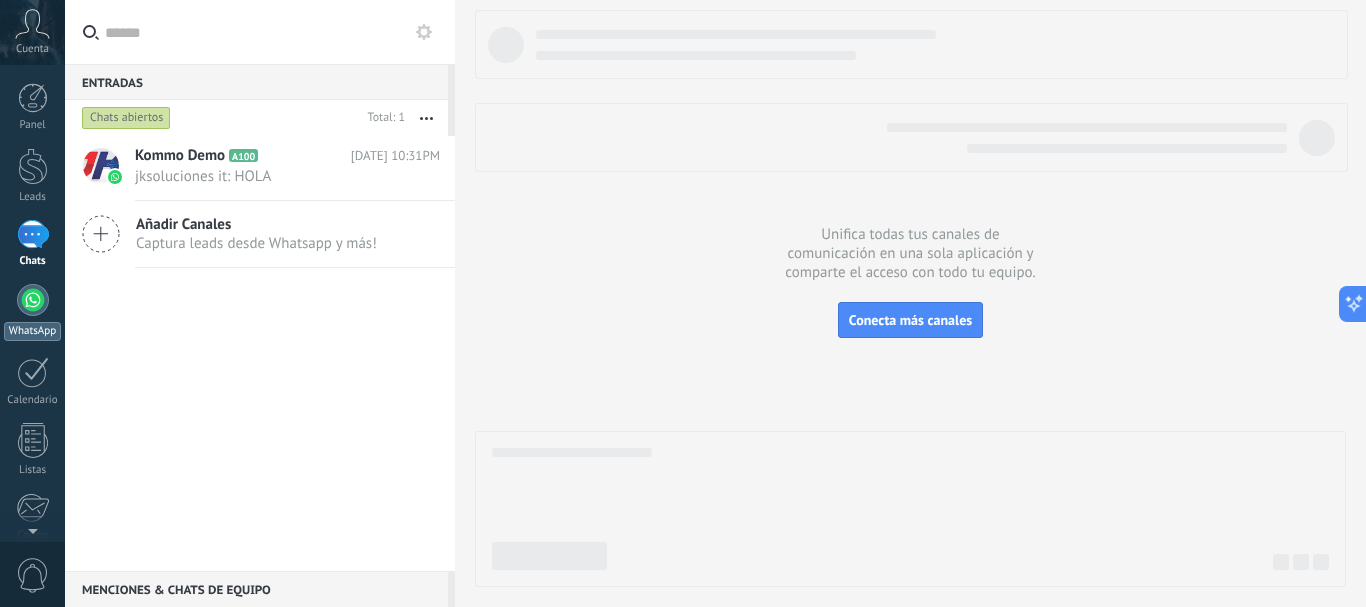 click at bounding box center (33, 300) 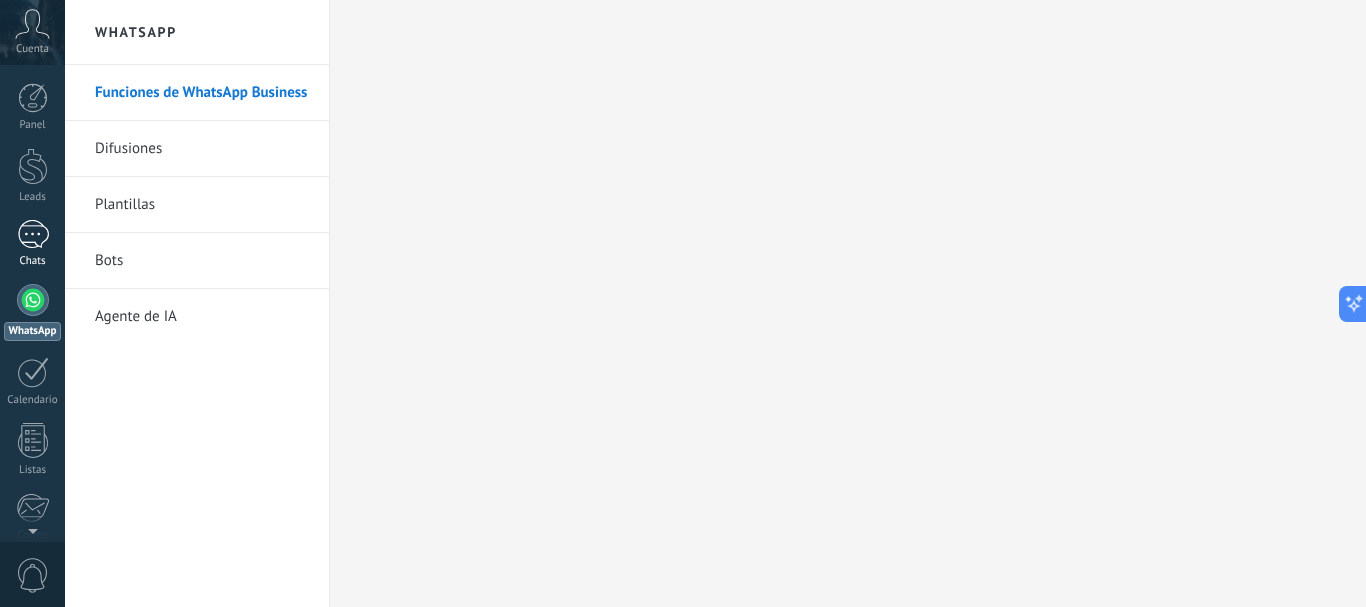 click on "1
Chats" at bounding box center [32, 244] 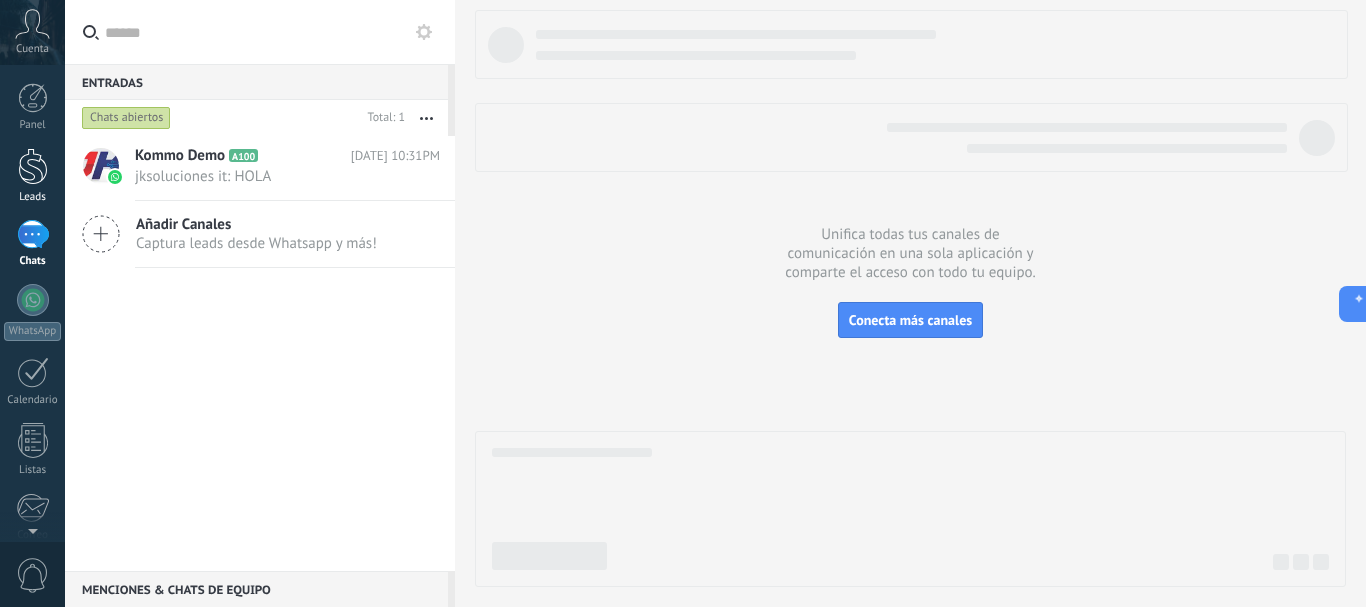 click at bounding box center (33, 166) 